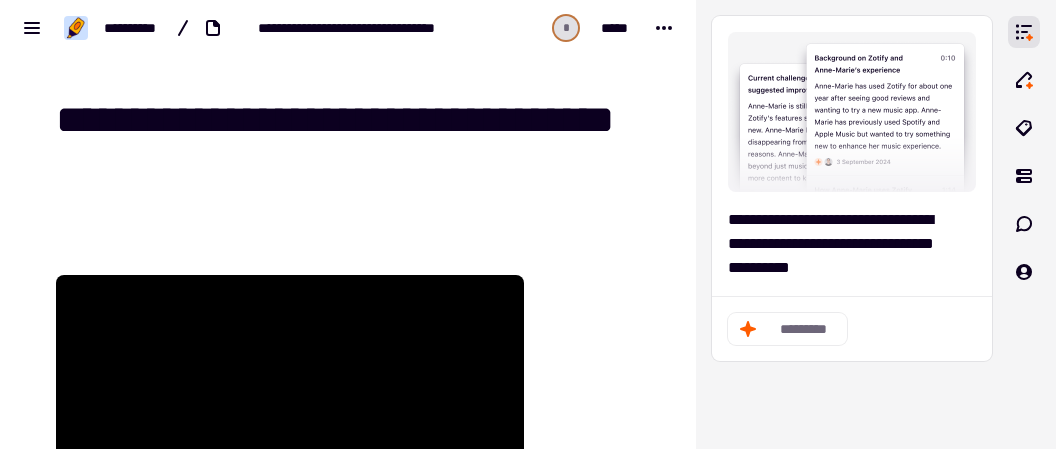 scroll, scrollTop: 0, scrollLeft: 0, axis: both 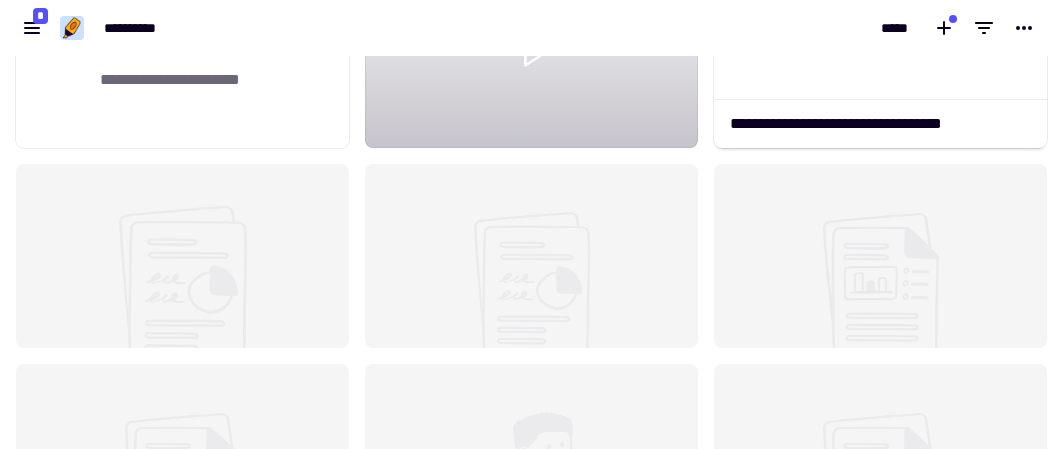 click 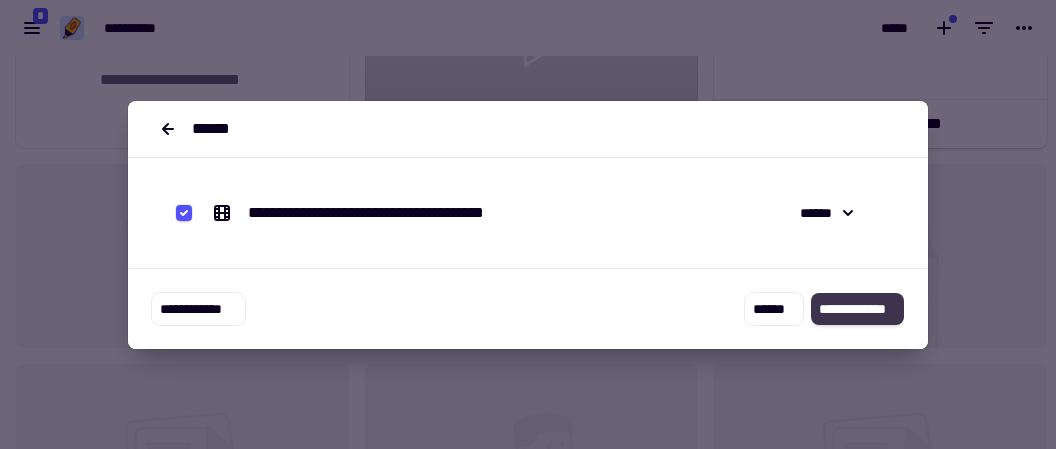 click on "**********" 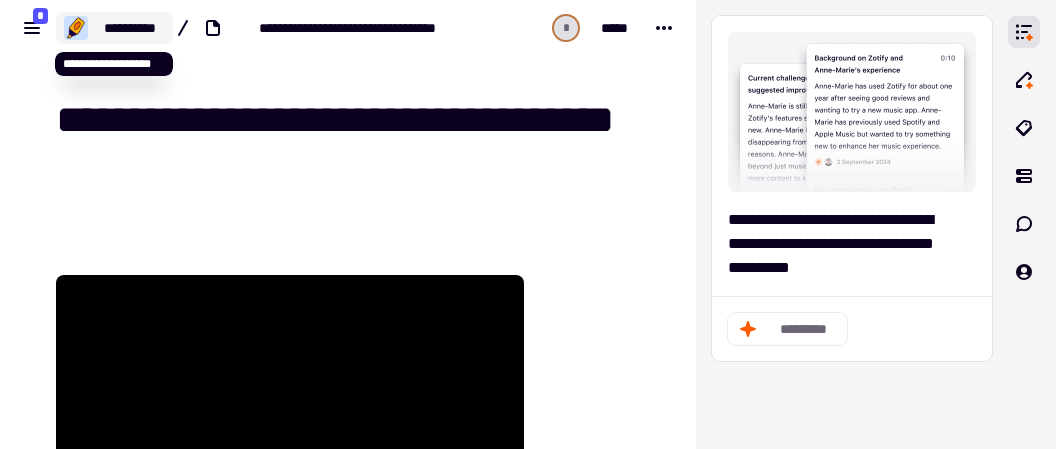 click on "**********" 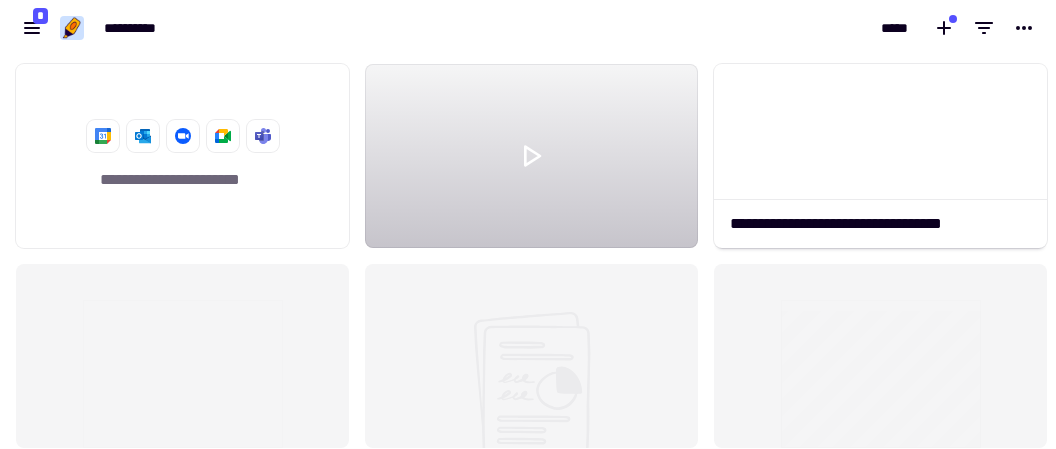 scroll, scrollTop: 16, scrollLeft: 16, axis: both 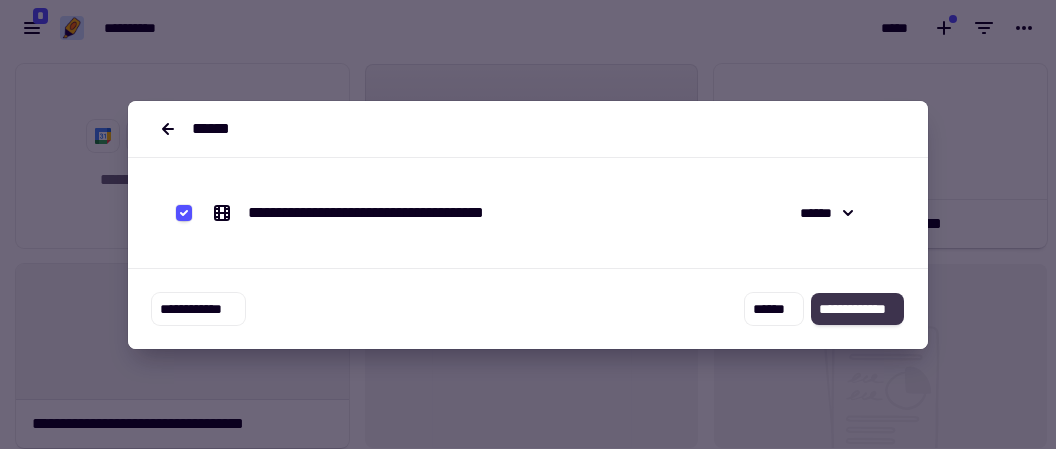 click on "**********" 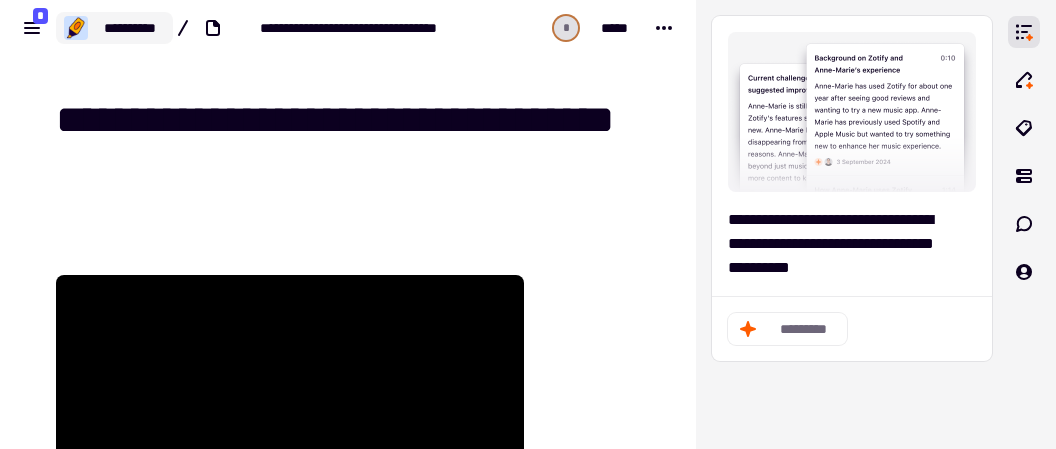 click on "**********" 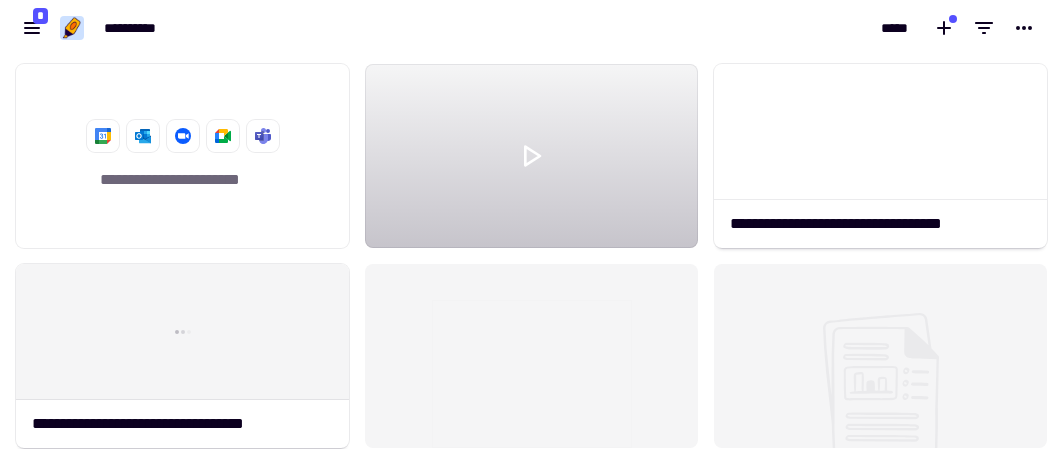 scroll, scrollTop: 16, scrollLeft: 16, axis: both 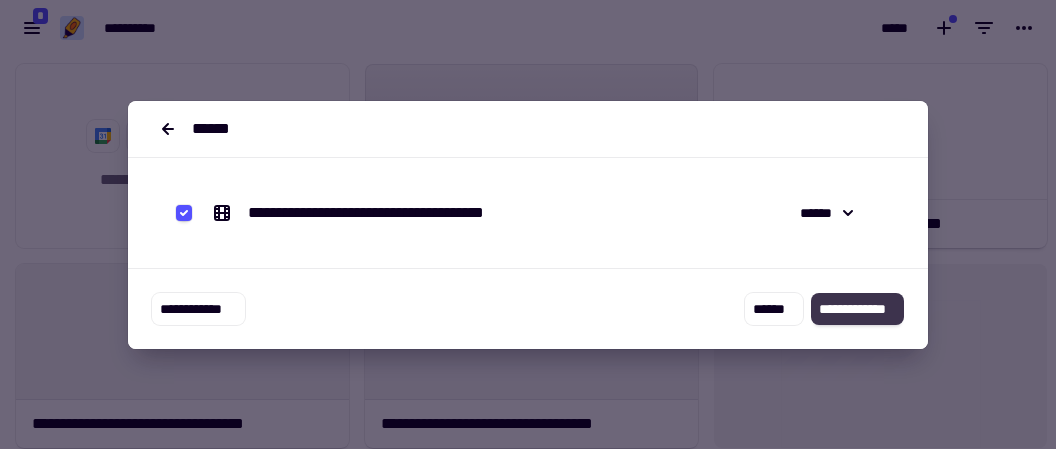 click on "**********" 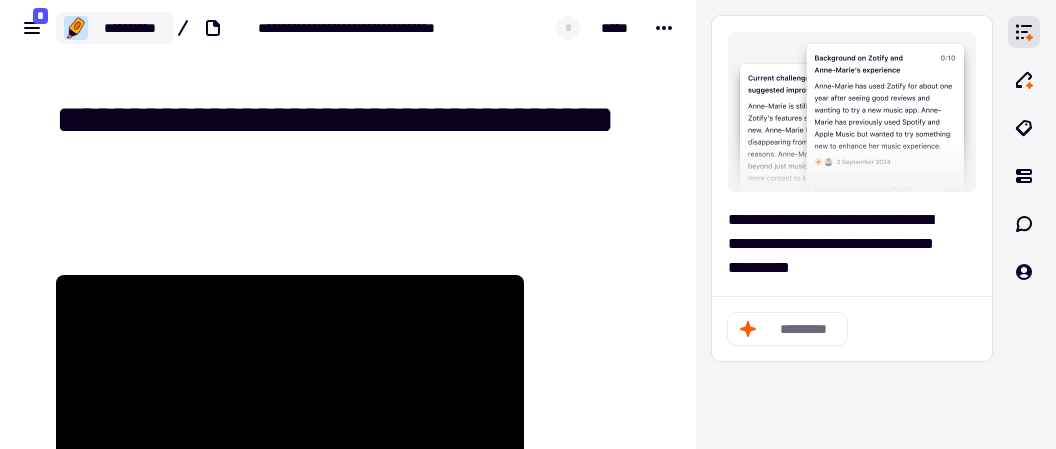 click on "**********" 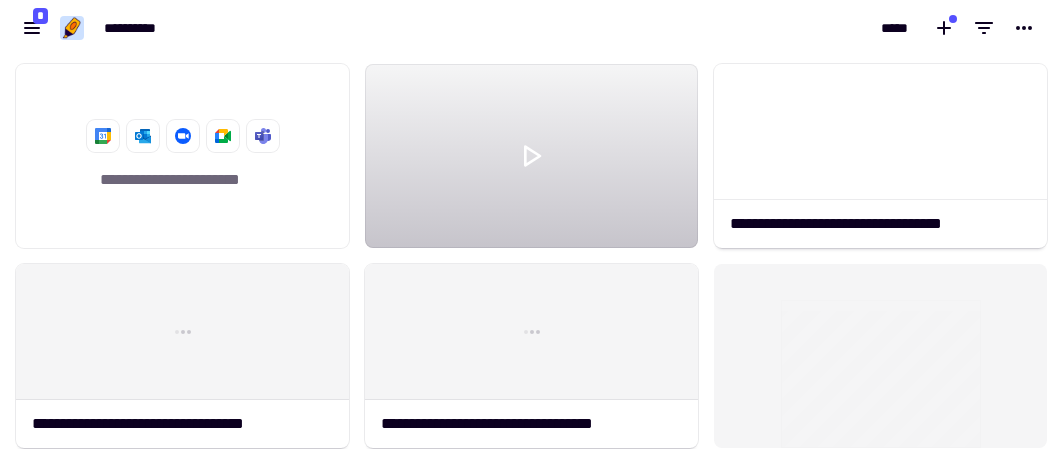 scroll, scrollTop: 16, scrollLeft: 16, axis: both 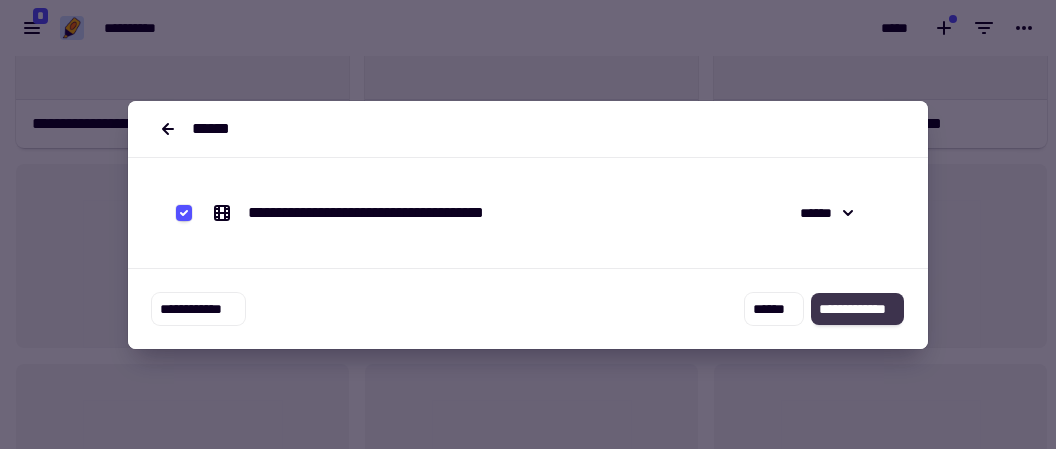 click on "**********" 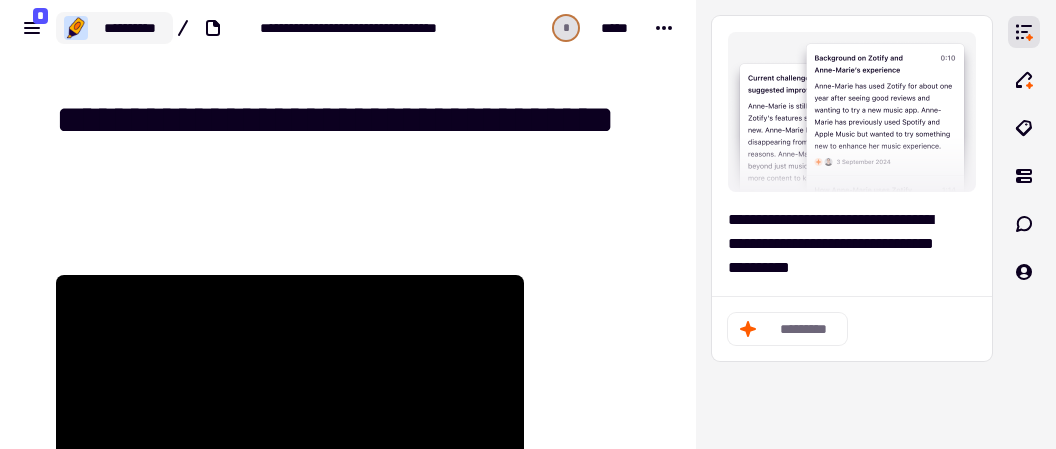 click on "**********" 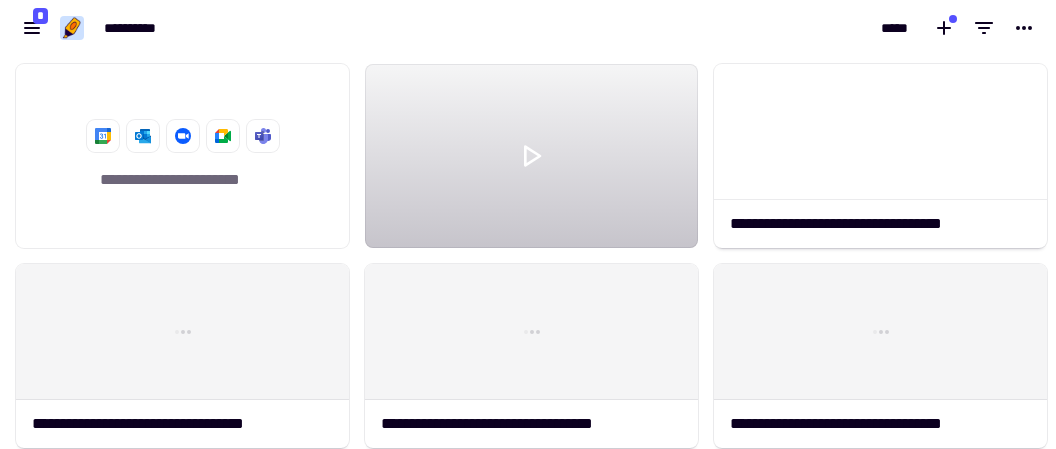 scroll, scrollTop: 16, scrollLeft: 16, axis: both 